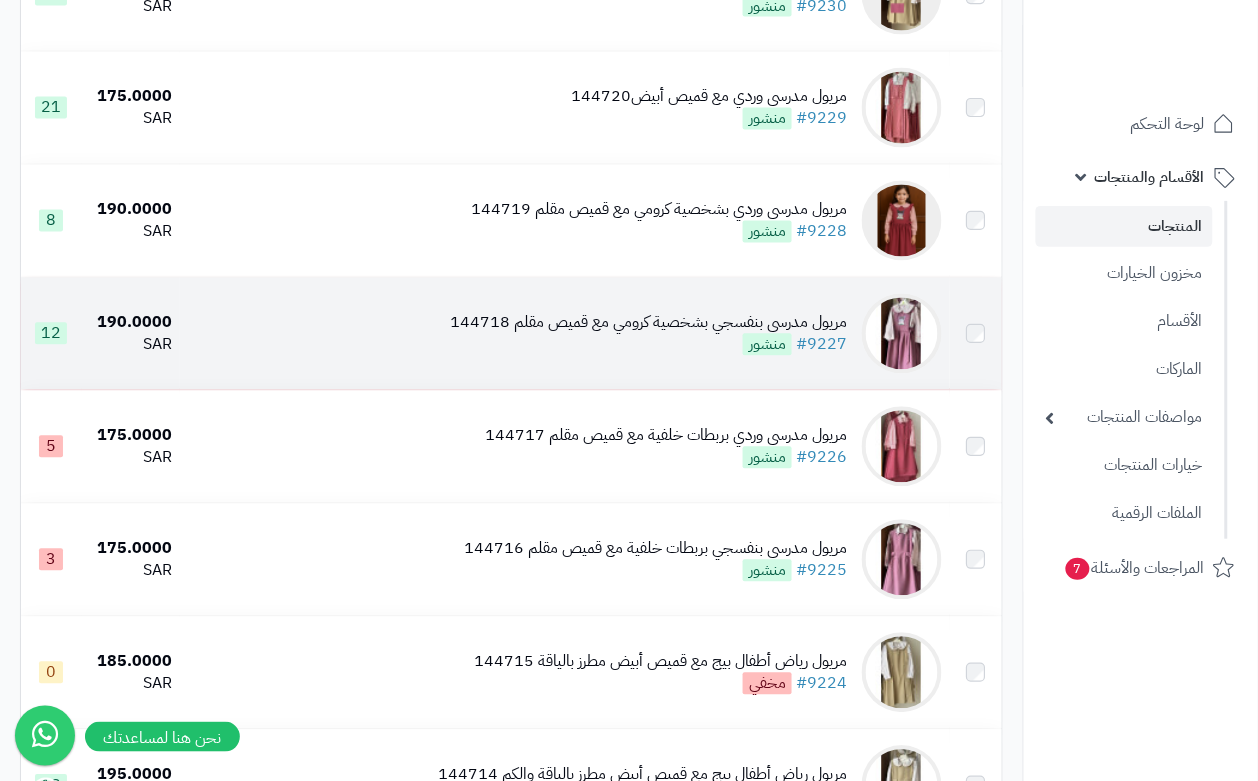 scroll, scrollTop: 750, scrollLeft: 0, axis: vertical 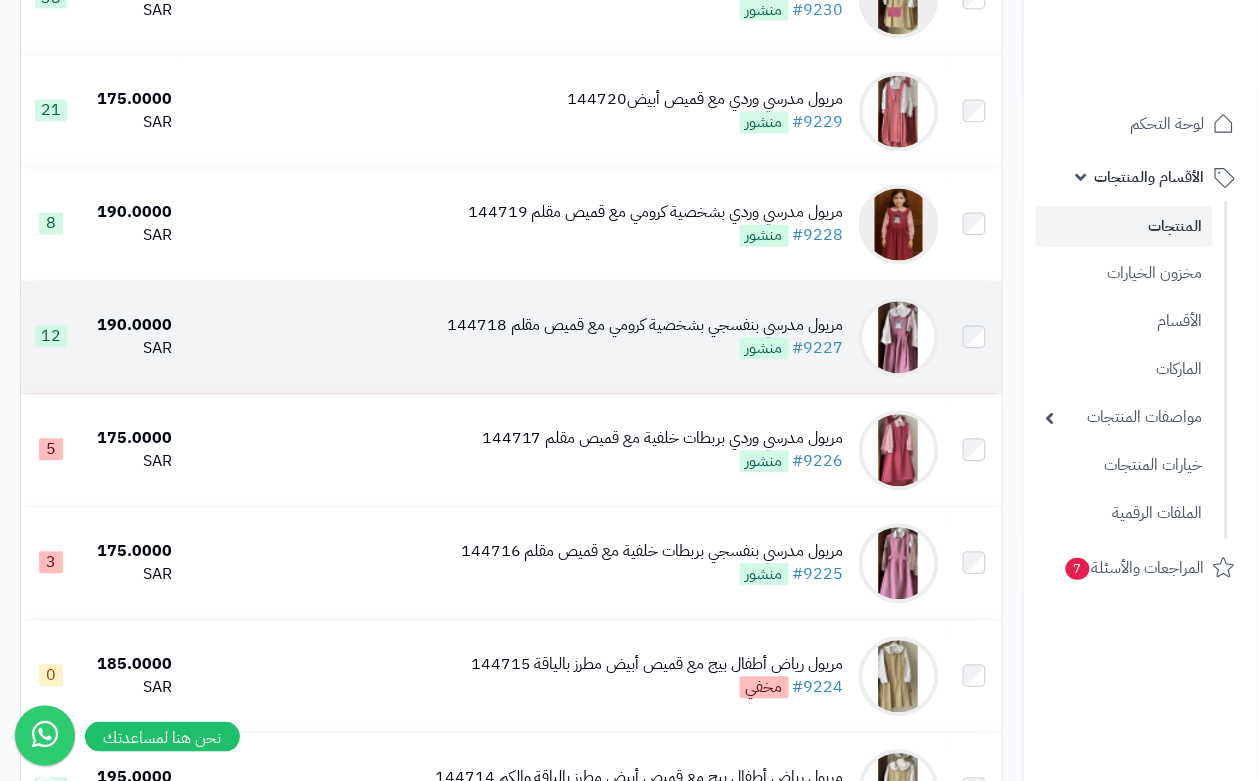 click on "مريول مدرسي بنفسجي بشخصية كرومي مع قميص مقلم 144718
#9227
منشور" at bounding box center (645, 338) 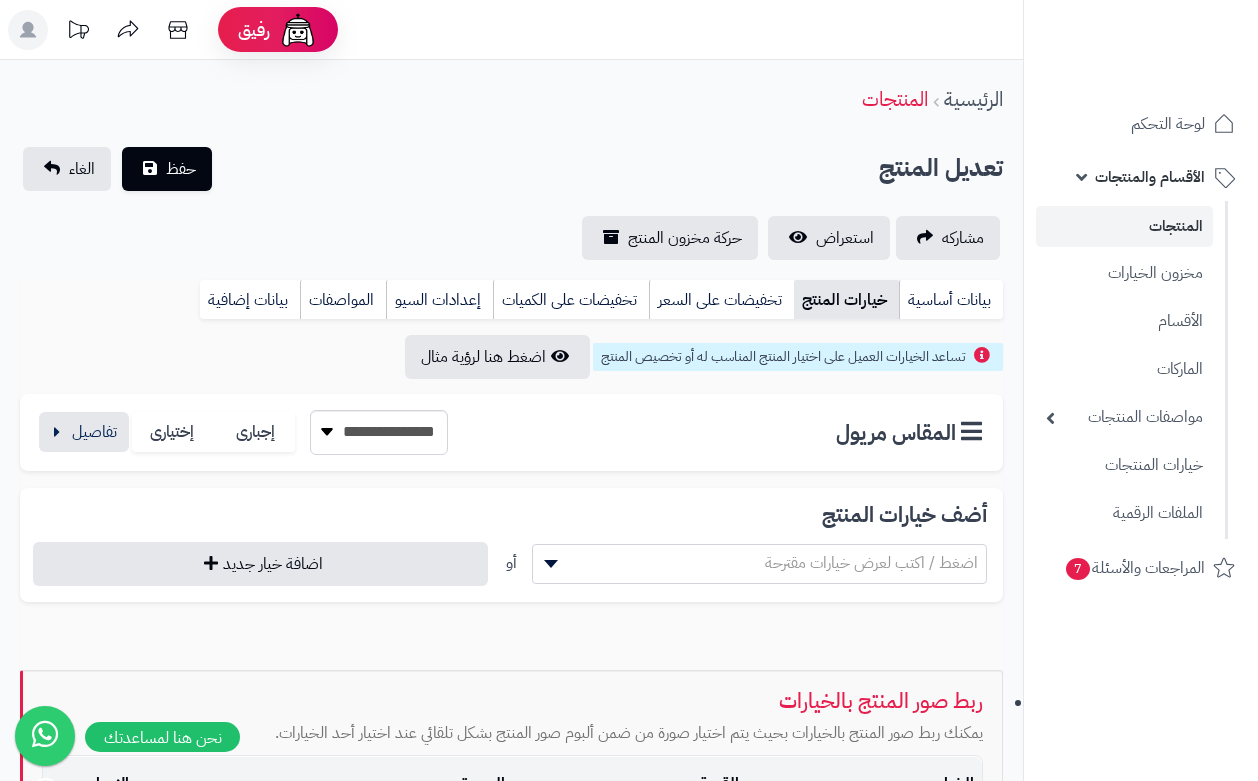 click on "خيارات المنتج" at bounding box center (846, 300) 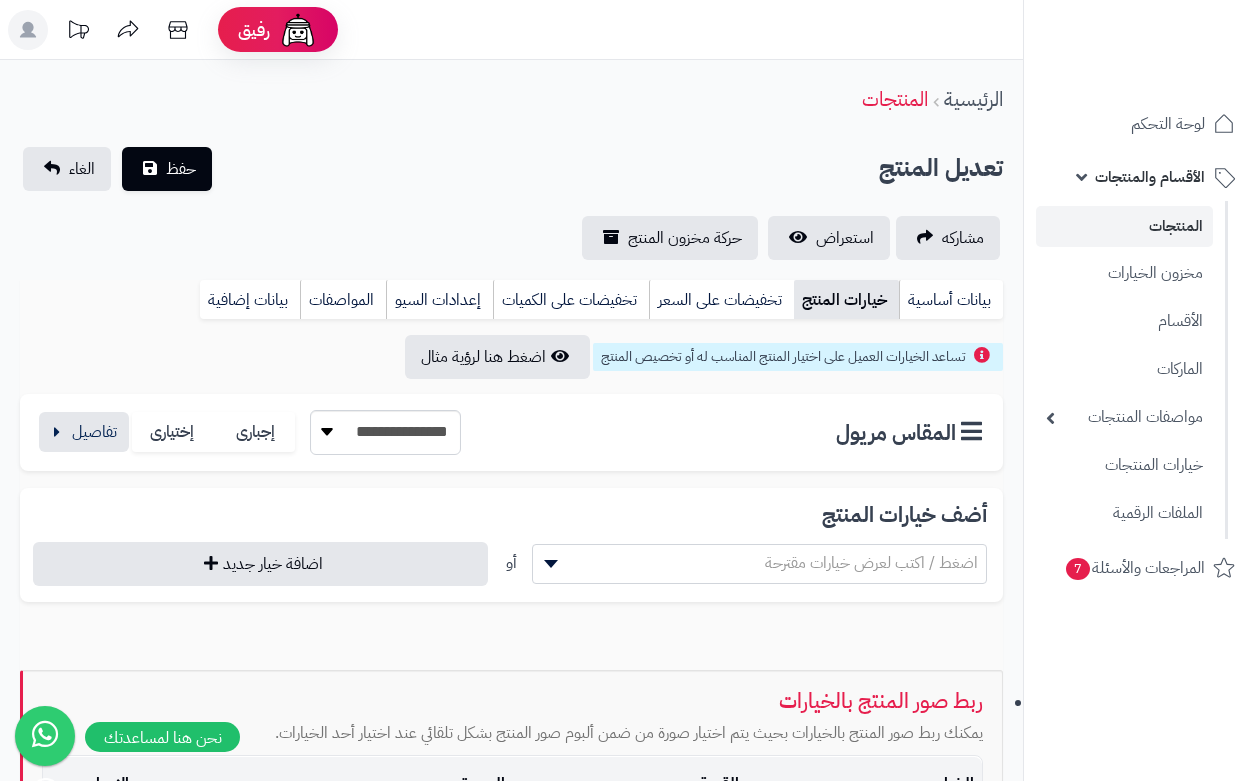 scroll, scrollTop: 0, scrollLeft: 0, axis: both 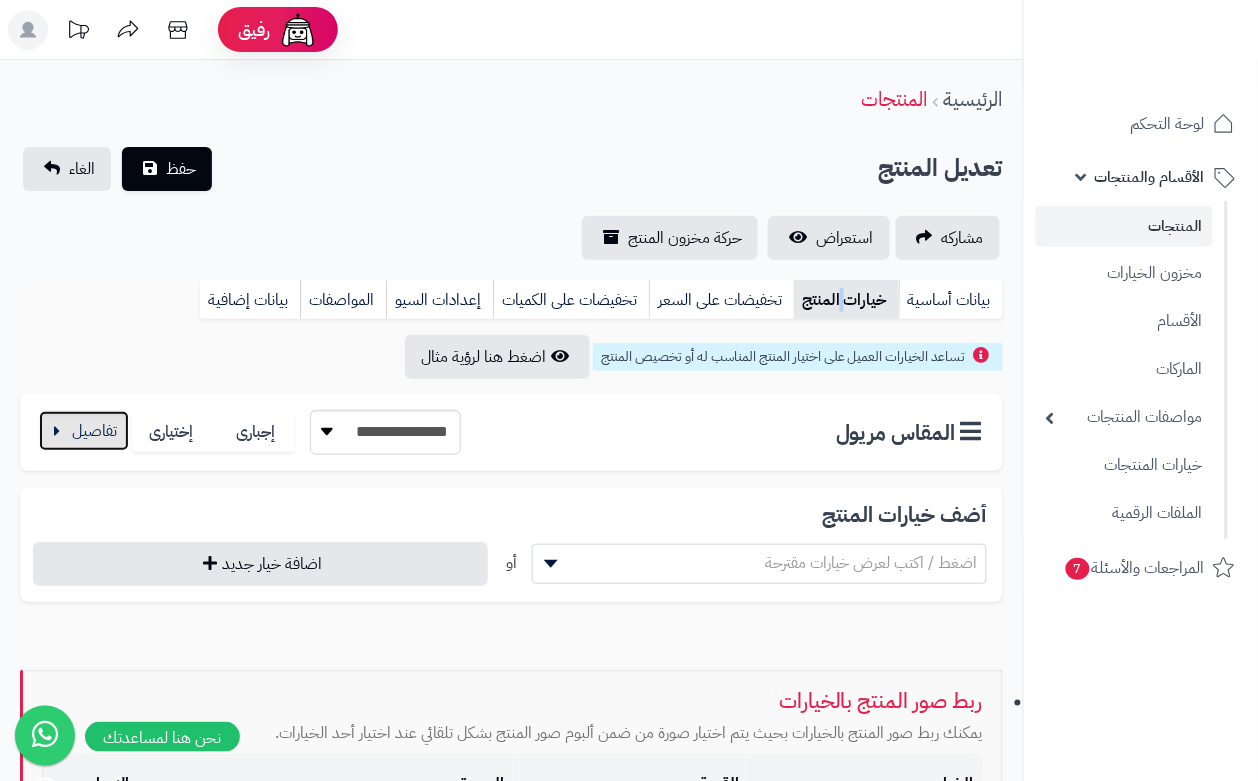 click at bounding box center (84, 431) 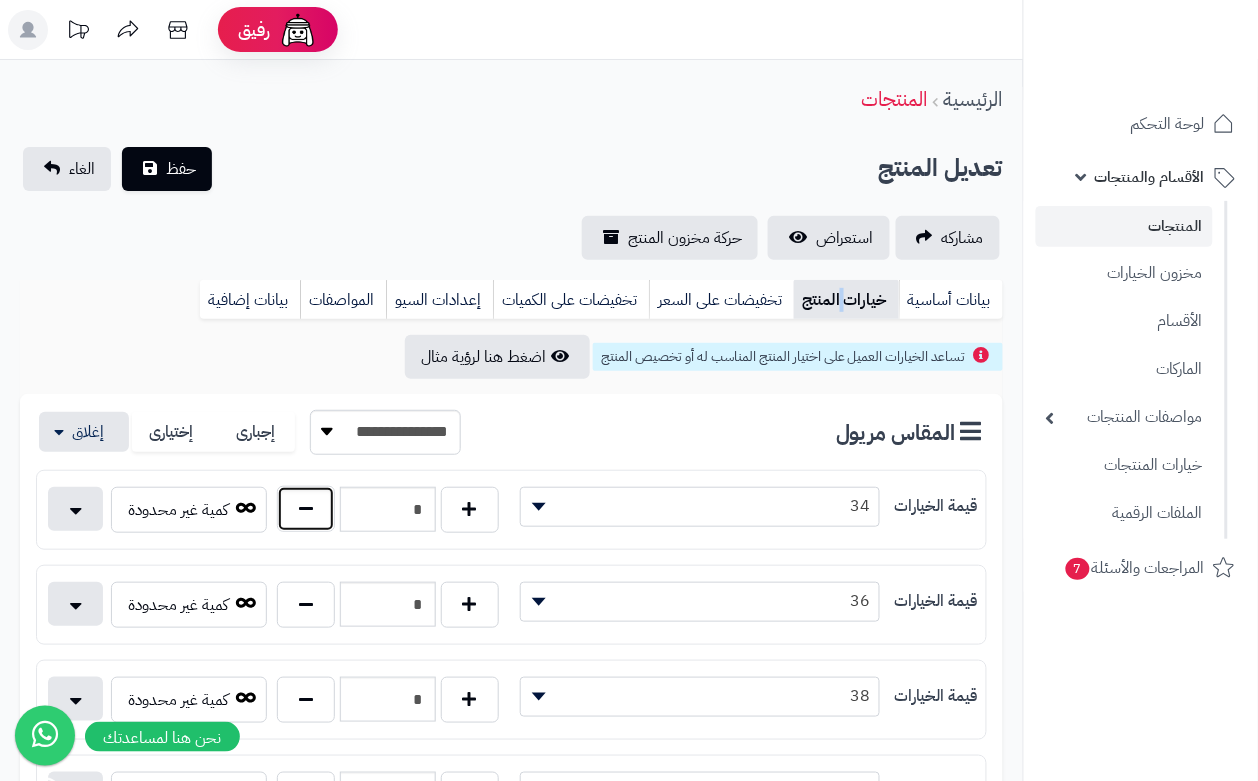 click at bounding box center (306, 509) 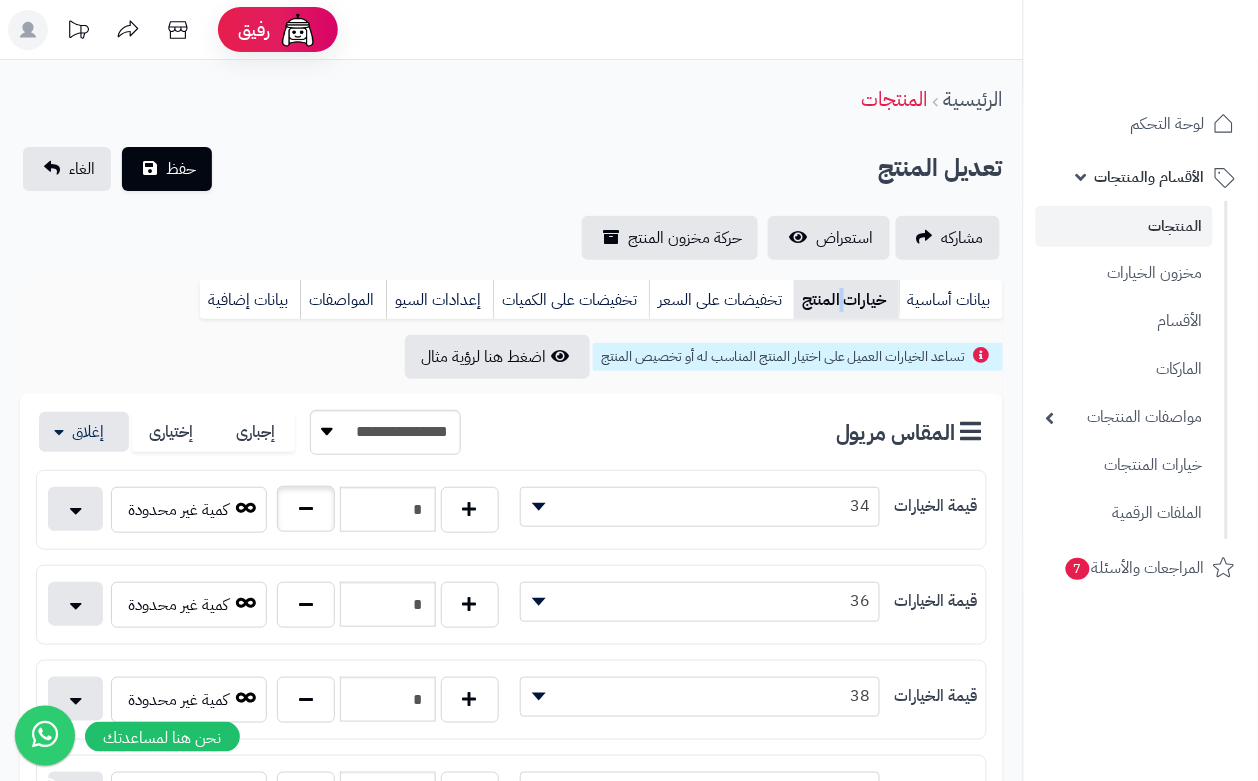 type on "*" 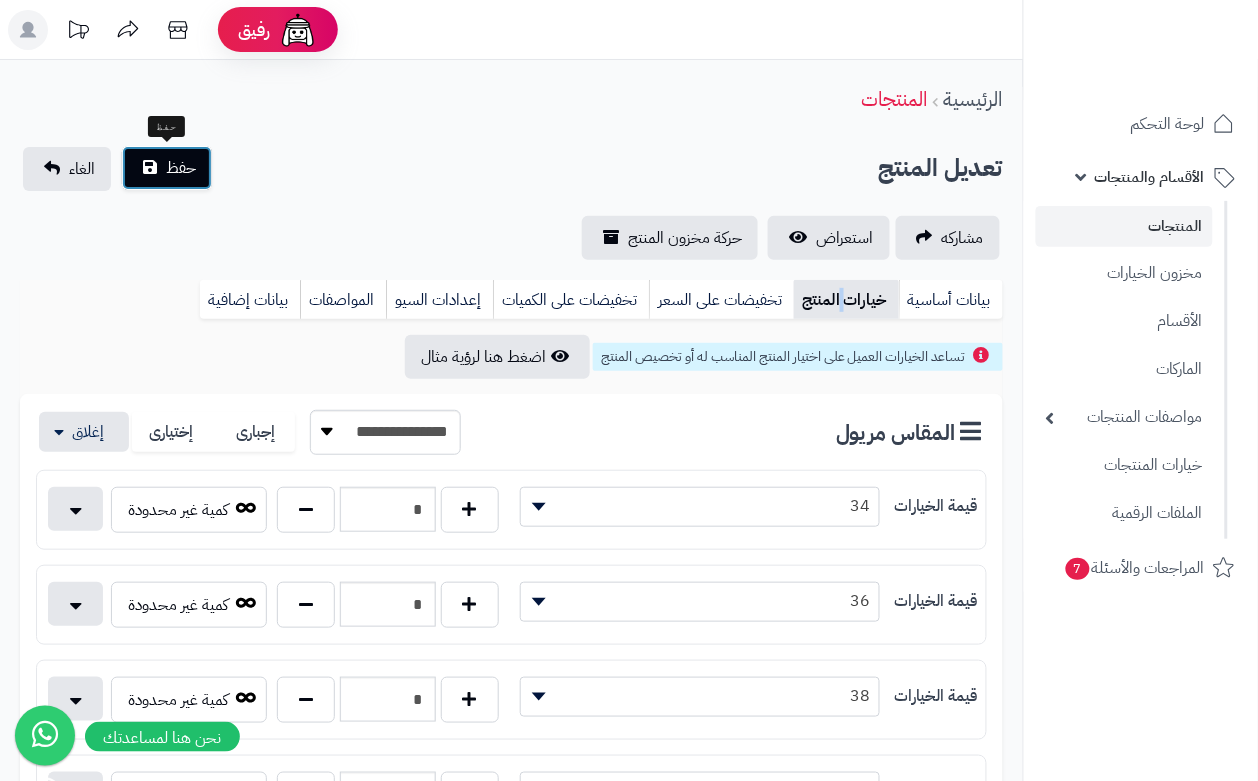 click on "حفظ" at bounding box center (181, 168) 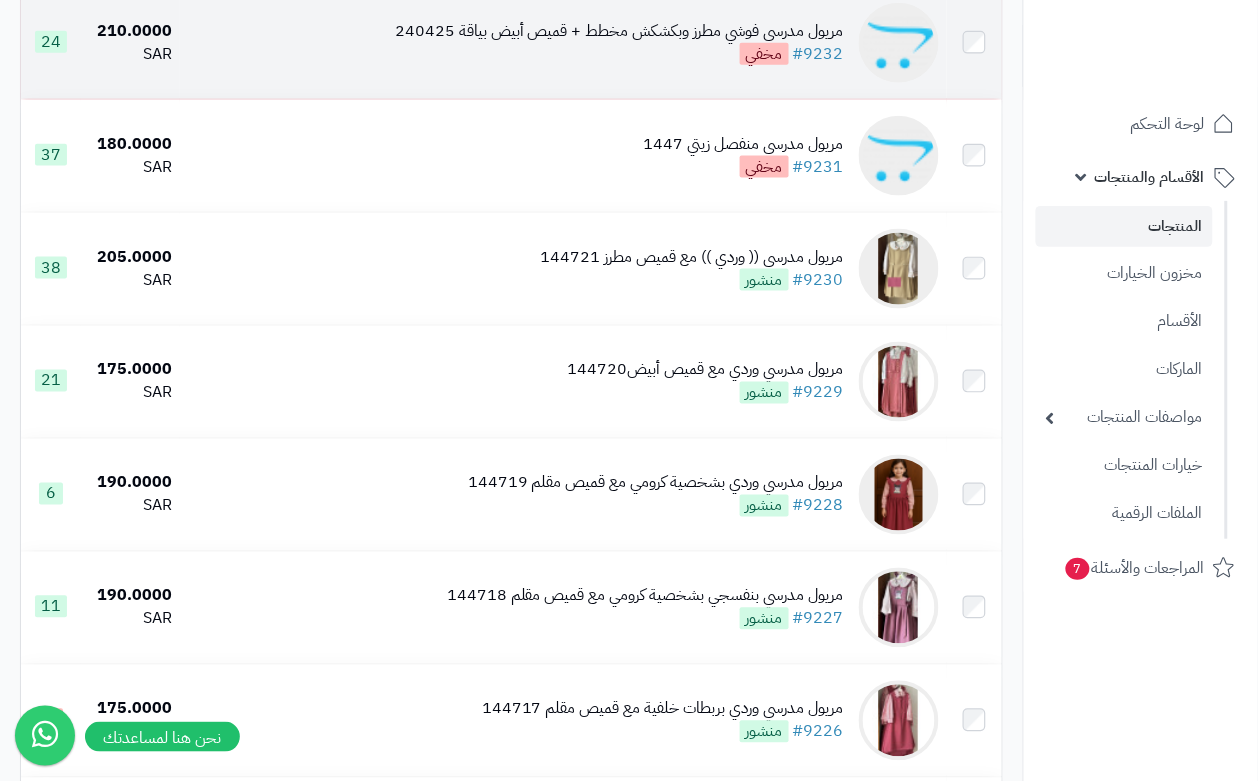scroll, scrollTop: 500, scrollLeft: 0, axis: vertical 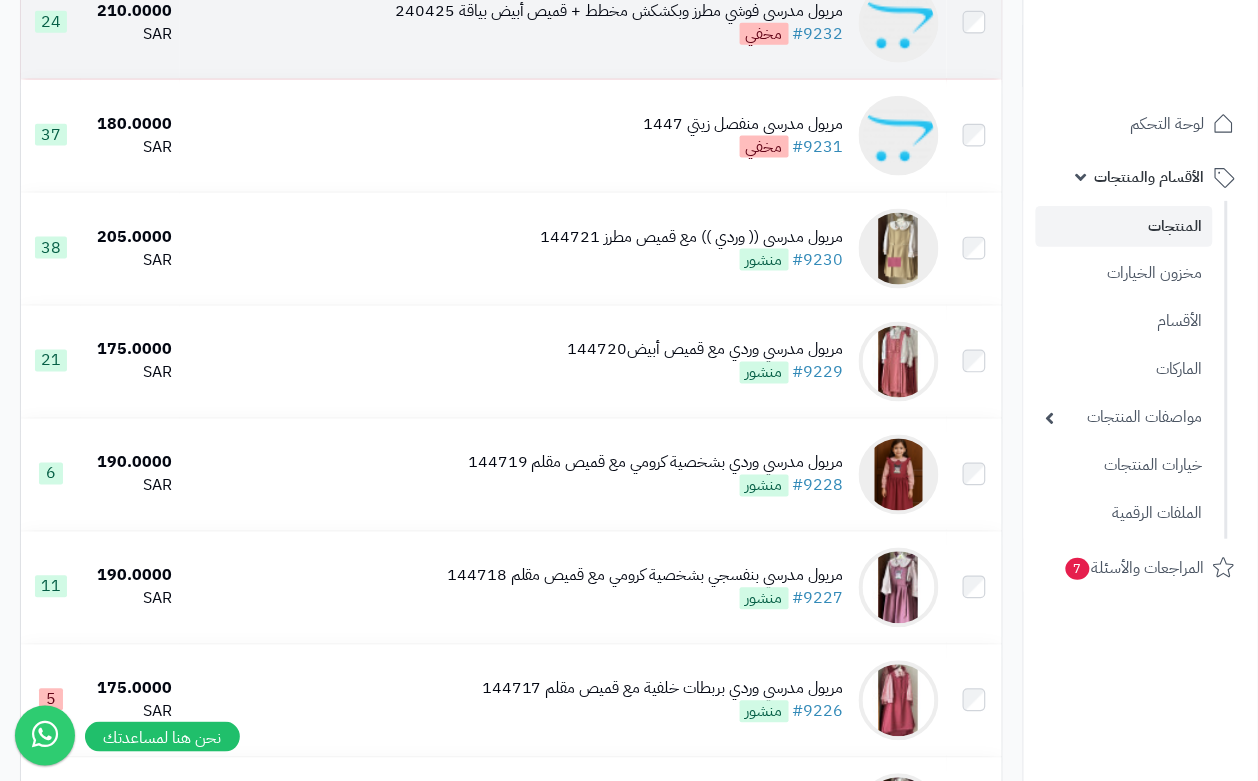 click on "مريول مدرسي وردي مع قميص  أبيض144720
#9229
منشور" at bounding box center [563, 362] 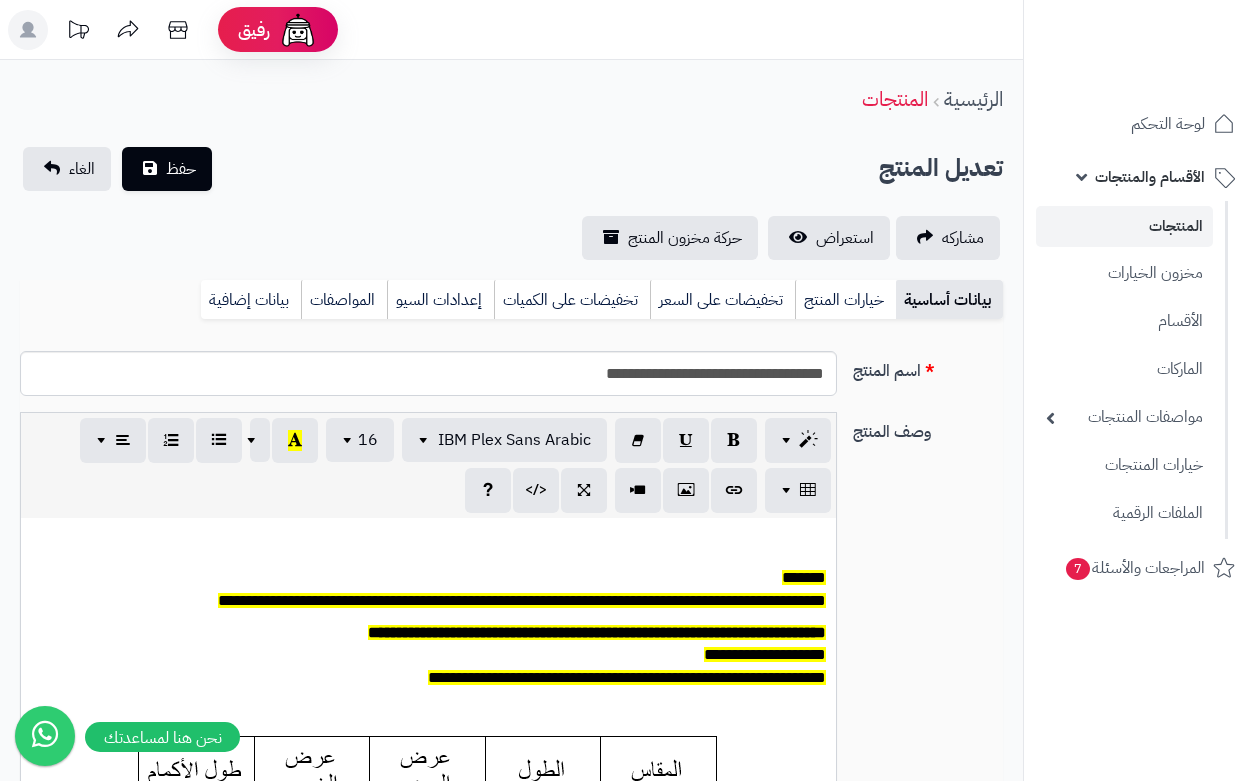 click on "خيارات المنتج" at bounding box center [845, 300] 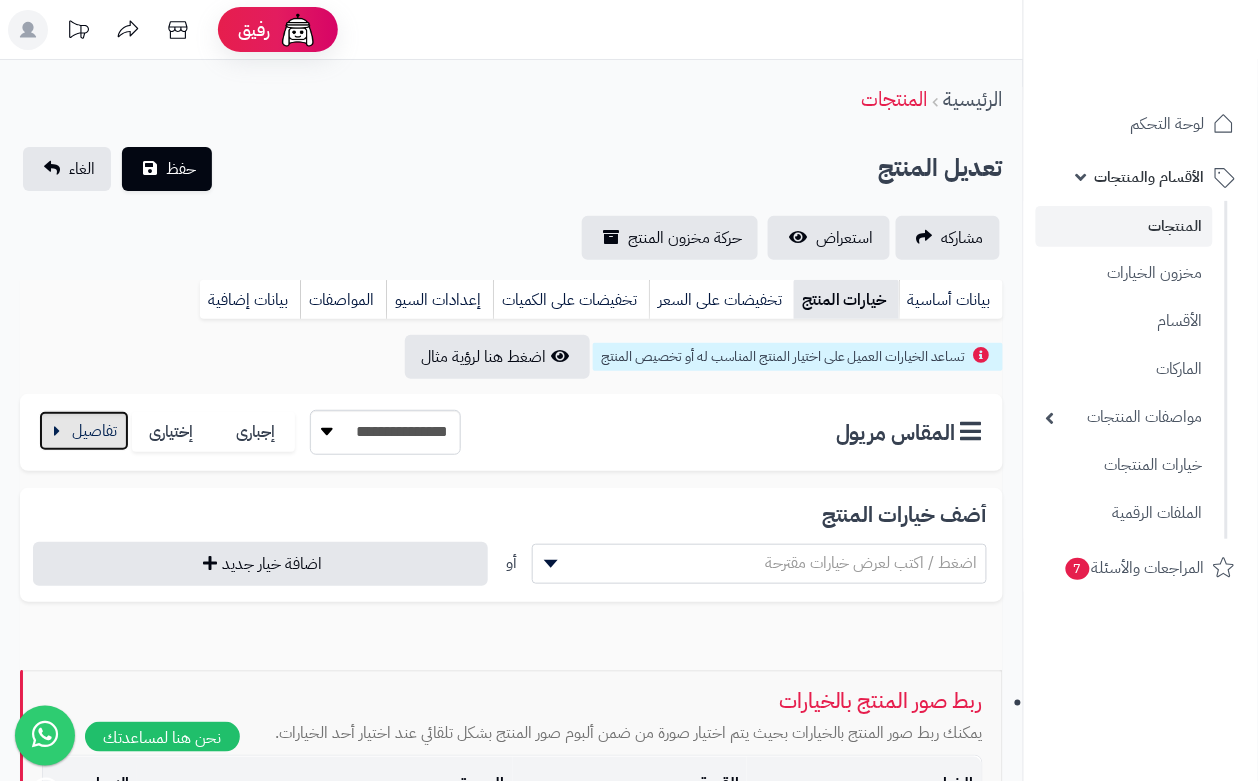 click at bounding box center (84, 431) 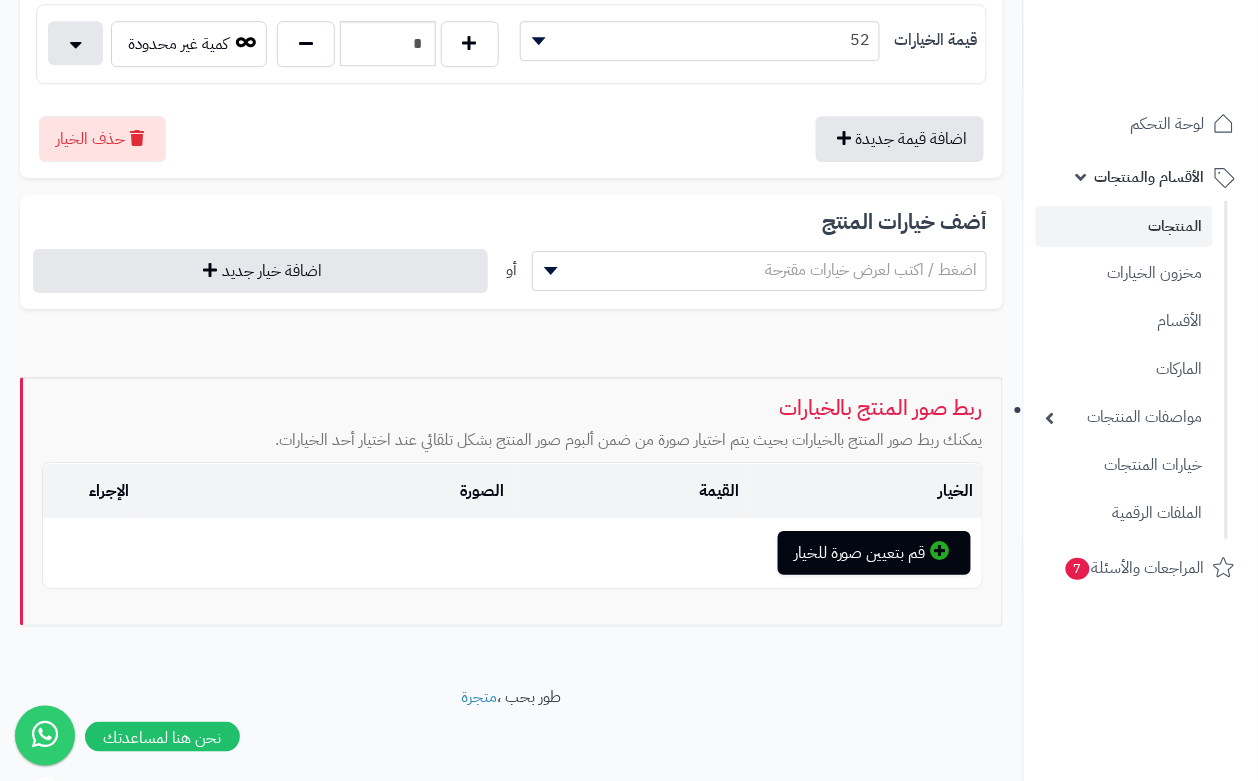 scroll, scrollTop: 1337, scrollLeft: 0, axis: vertical 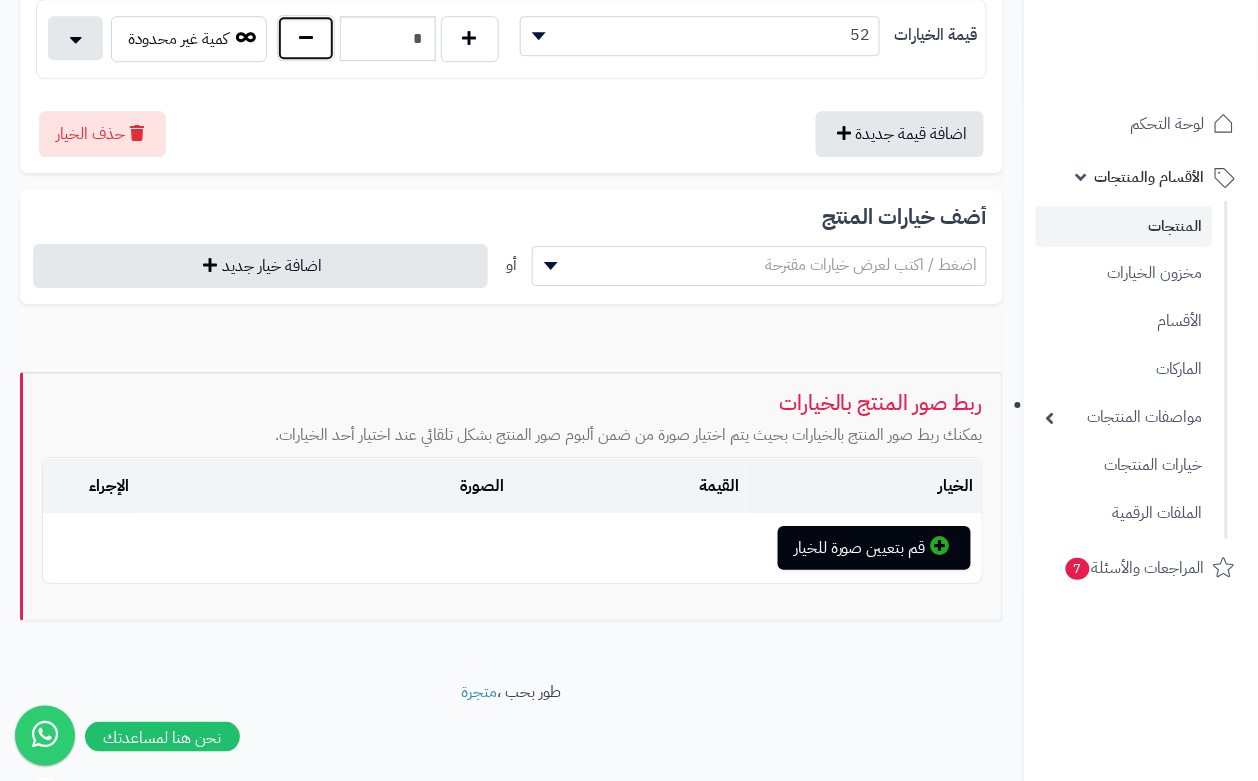 click at bounding box center [306, 38] 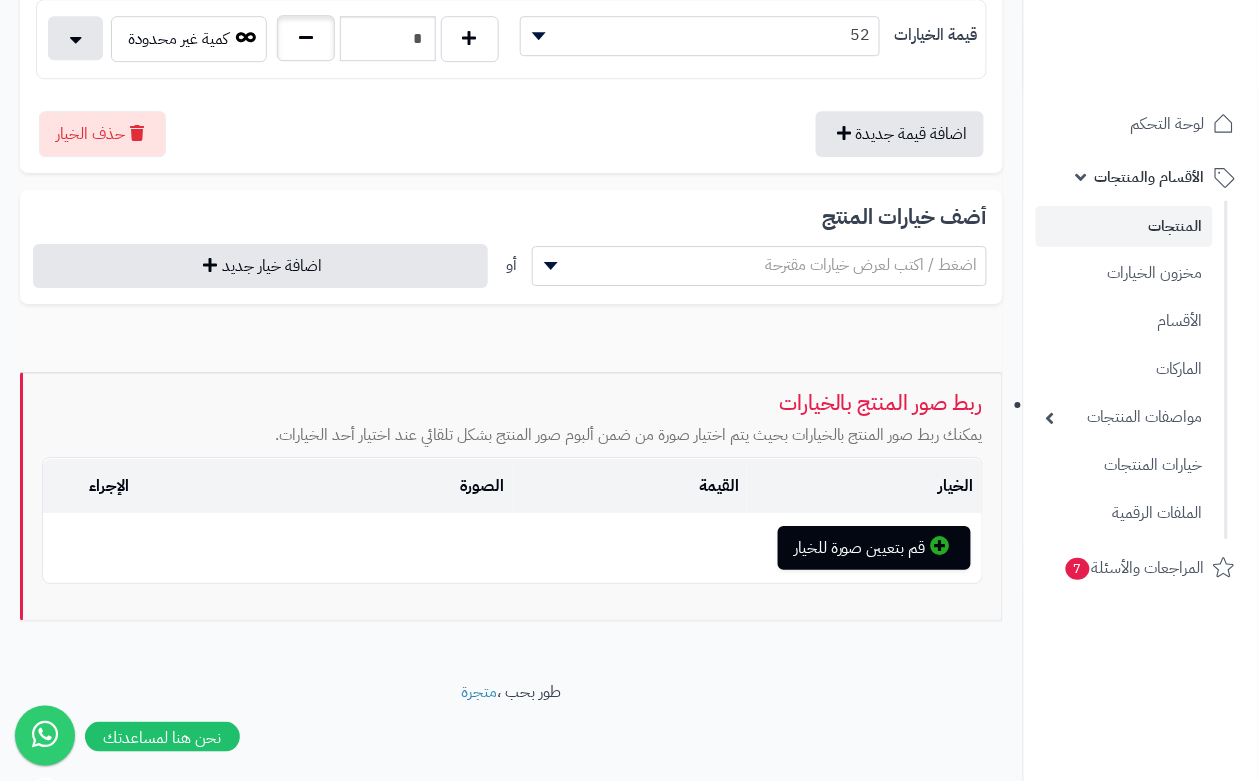 type on "*" 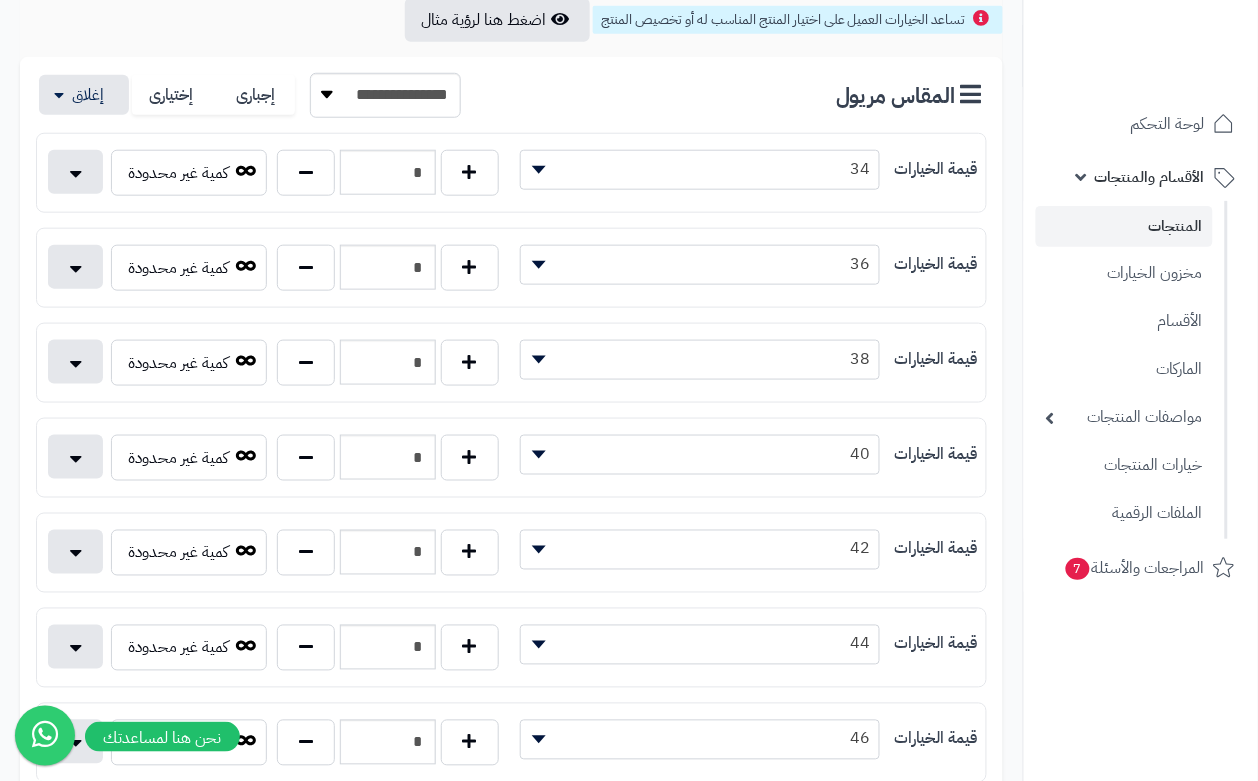 scroll, scrollTop: 0, scrollLeft: 0, axis: both 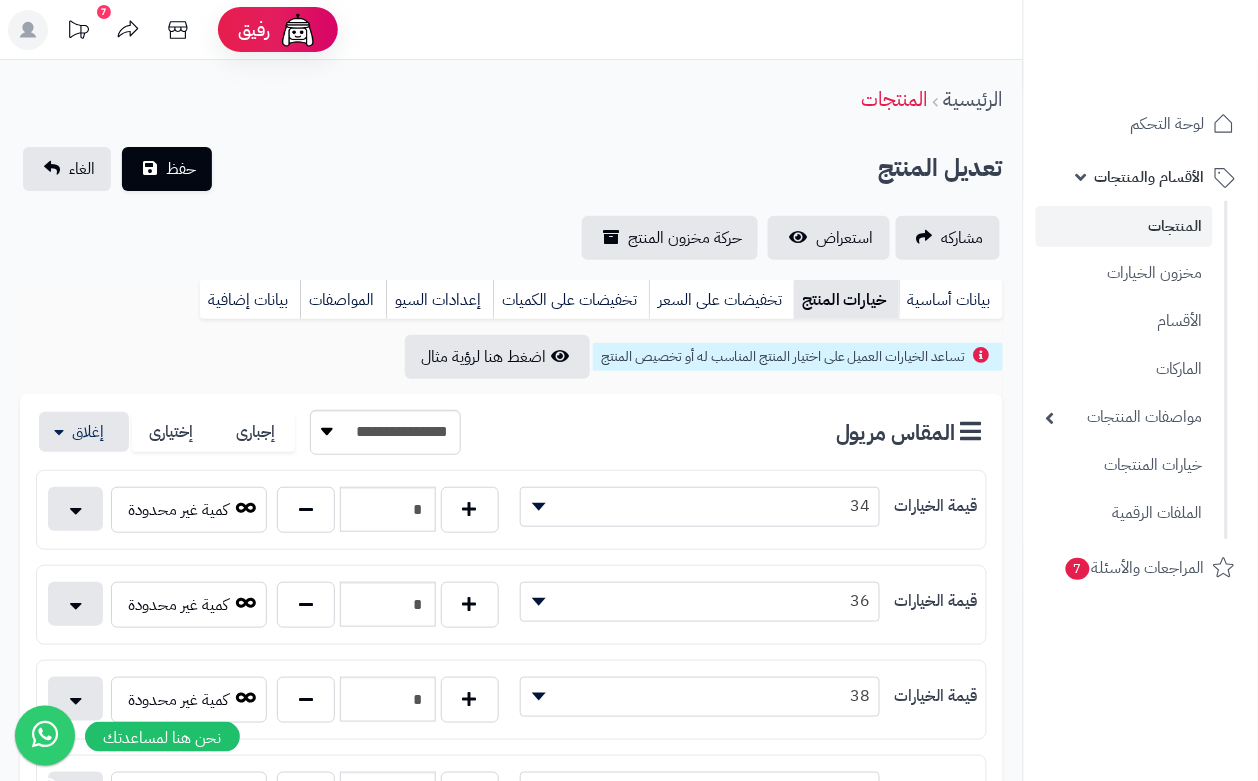 click on "تعديل المنتج
حفظ
الغاء" at bounding box center (511, 169) 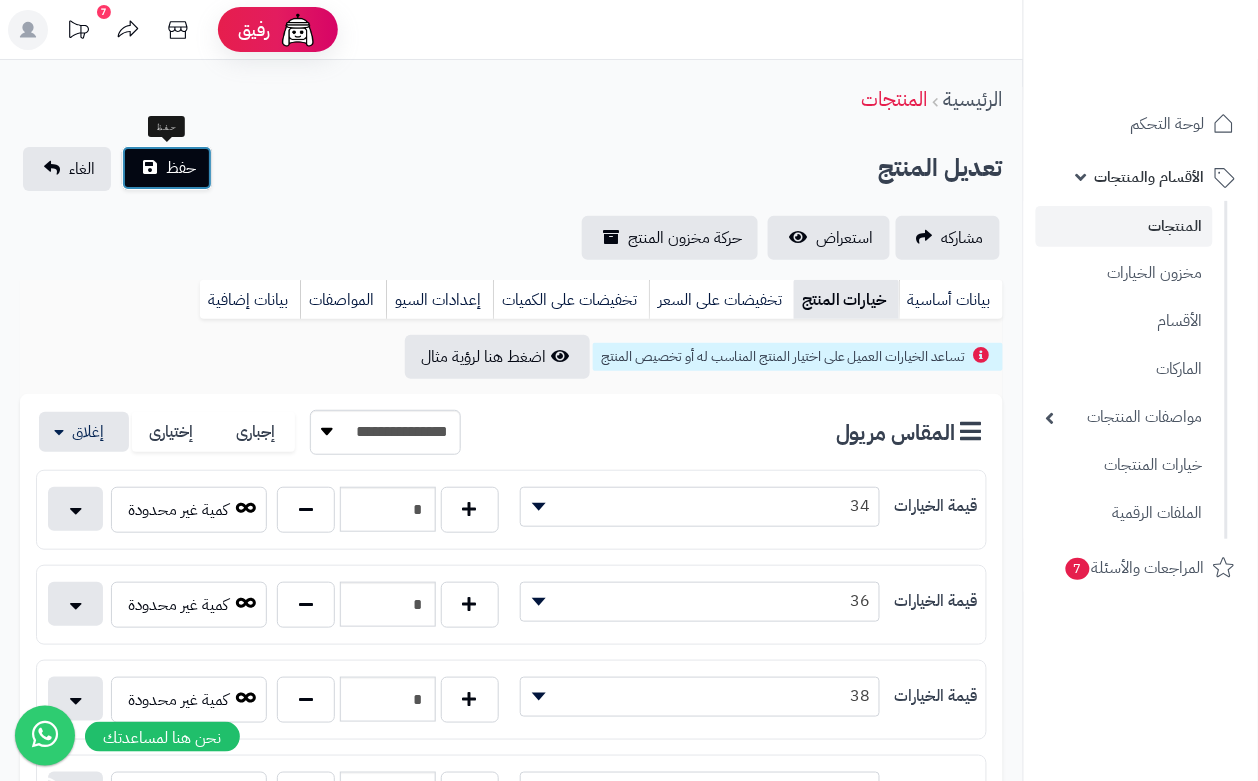 click on "حفظ" at bounding box center (181, 168) 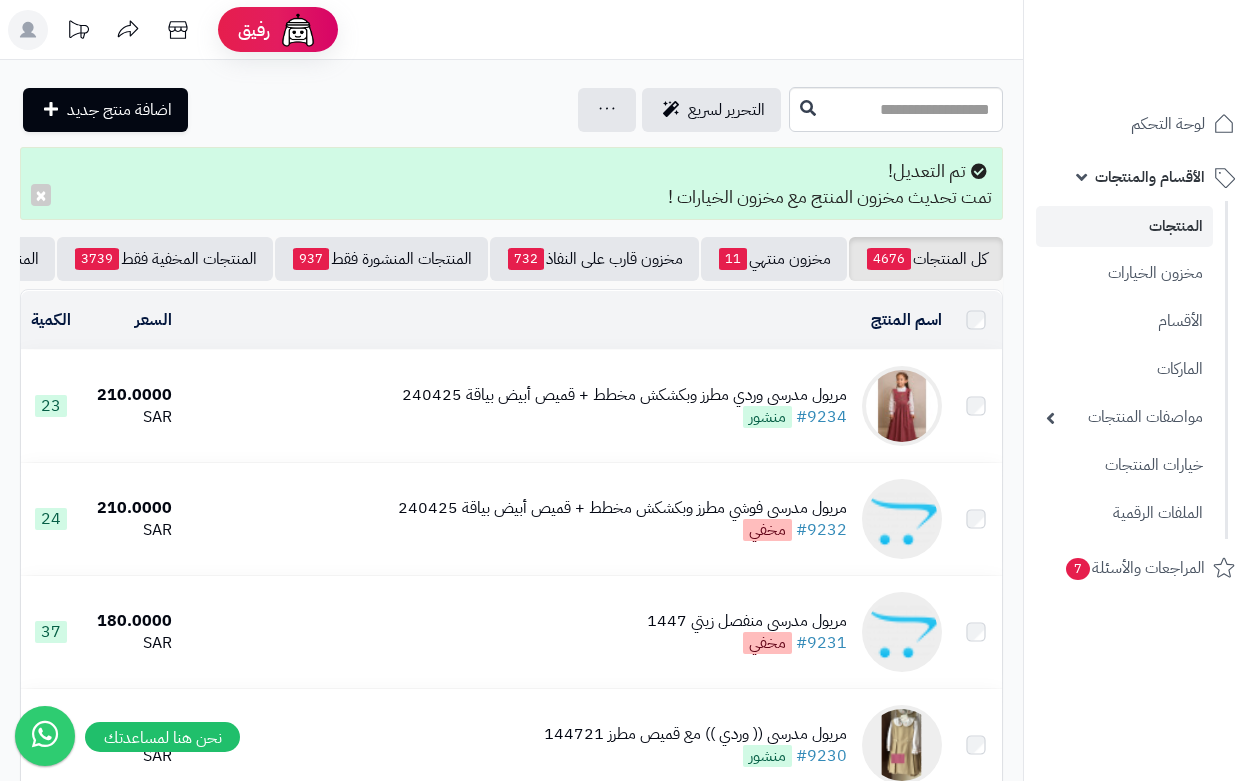 scroll, scrollTop: 0, scrollLeft: 0, axis: both 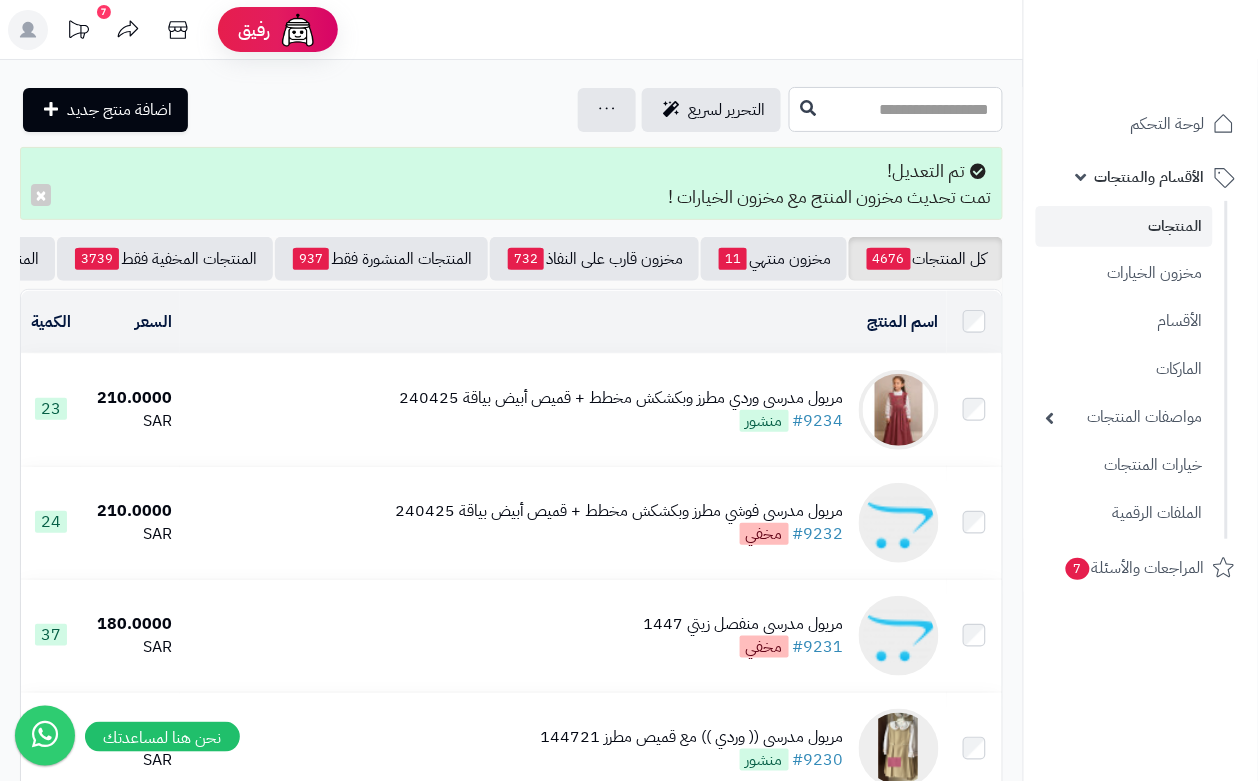 click at bounding box center (896, 109) 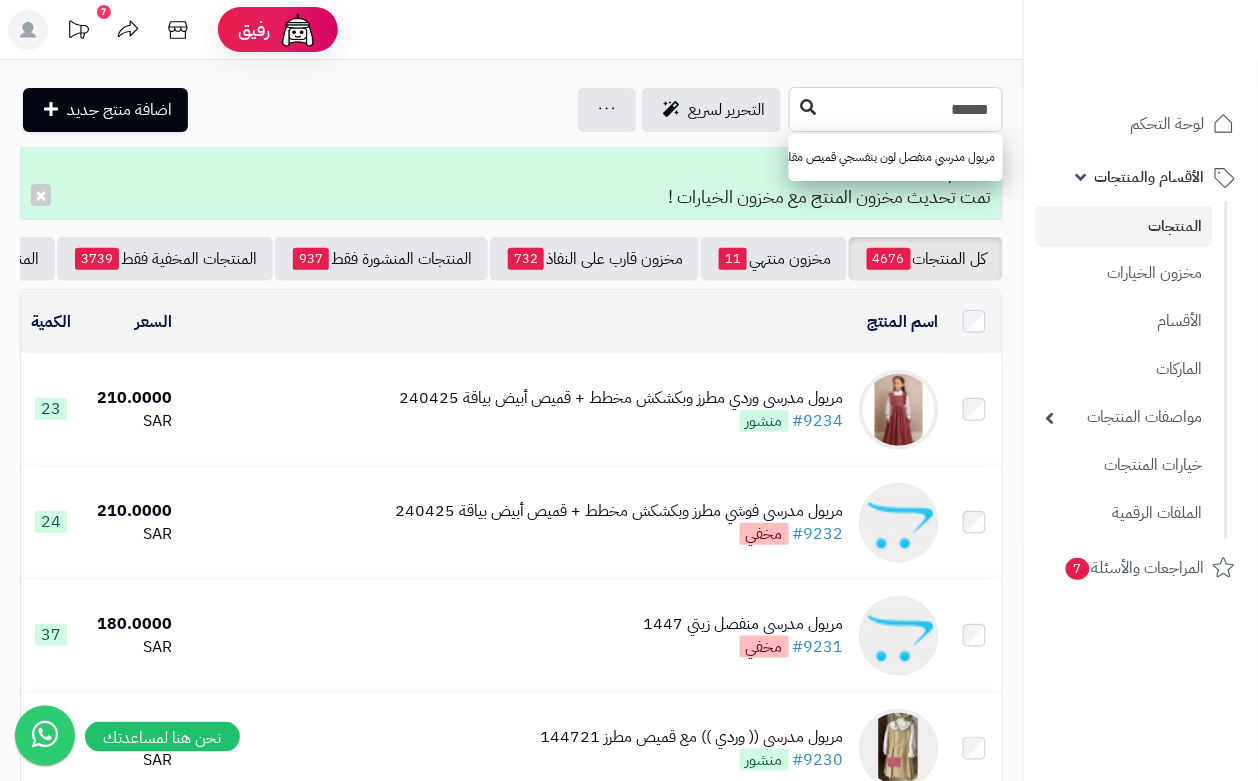 type on "******" 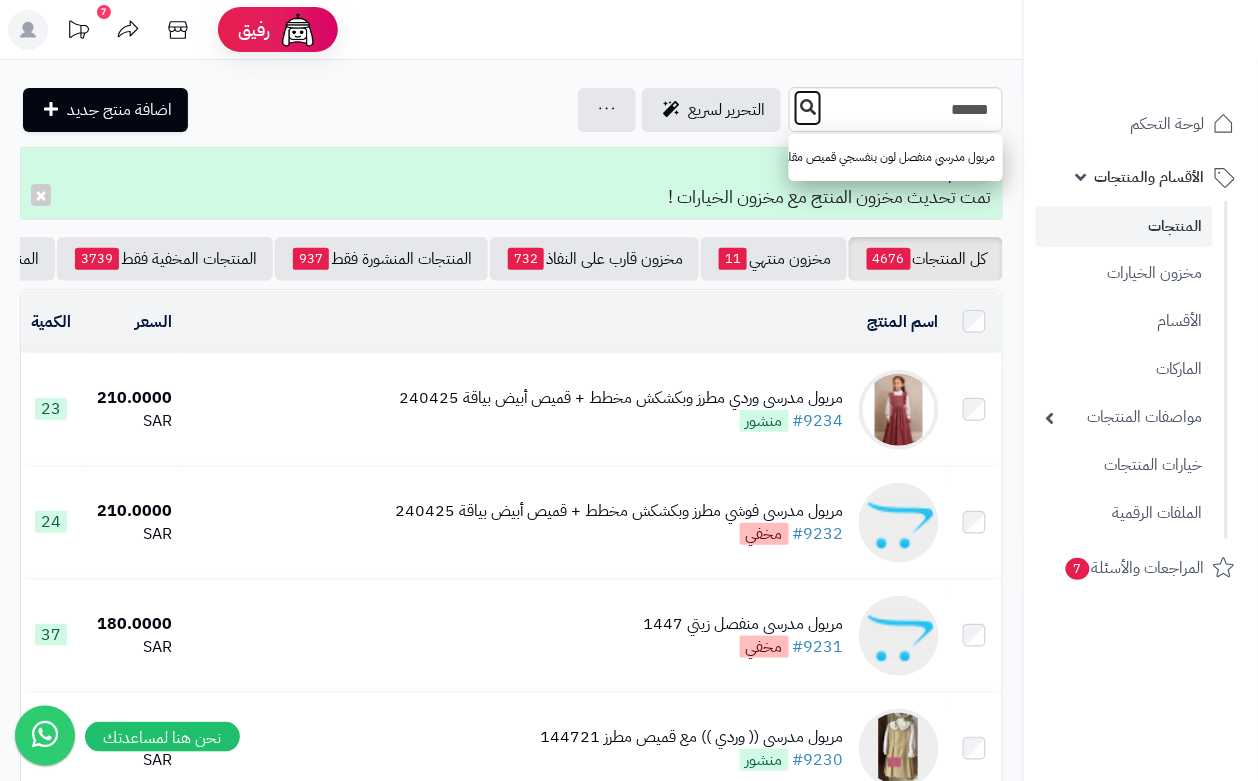 click at bounding box center (808, 107) 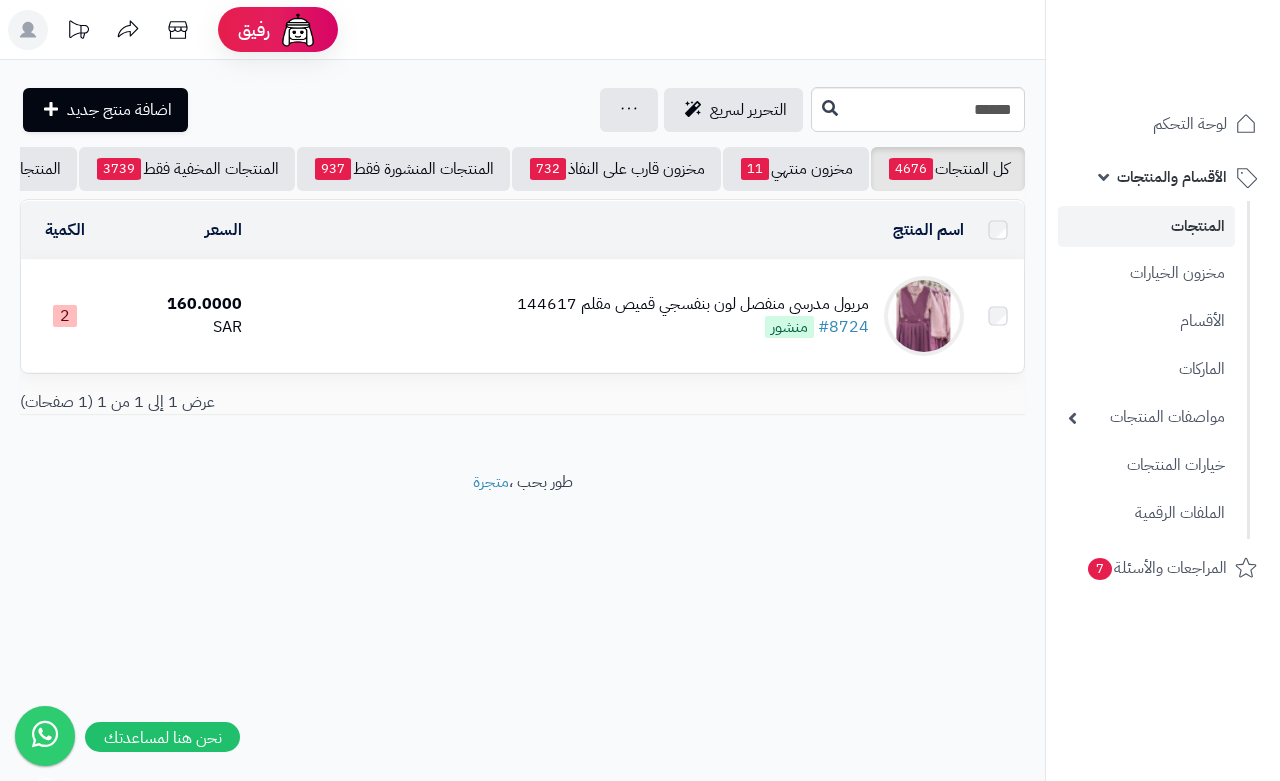 scroll, scrollTop: 0, scrollLeft: 0, axis: both 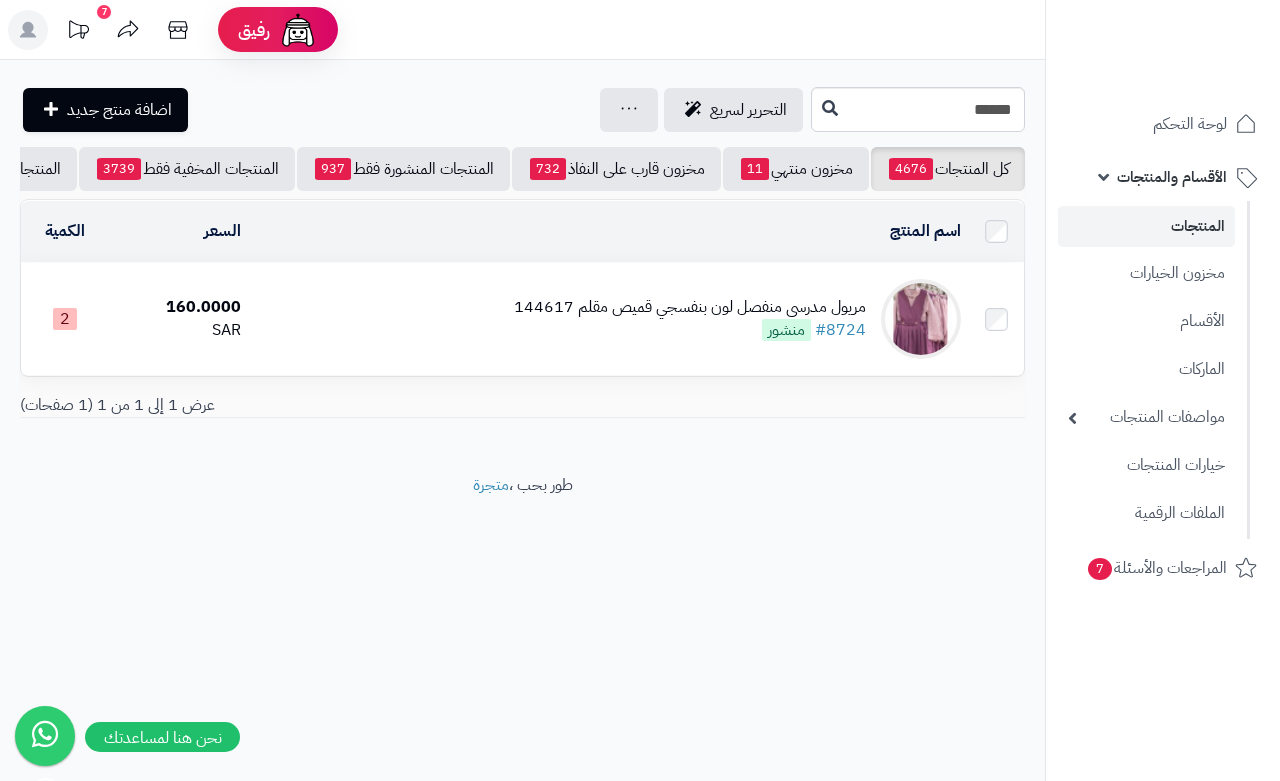 click on "مريول مدرسي منفصل لون بنفسجي قميص مقلم 144617
#8724
منشور" at bounding box center [690, 319] 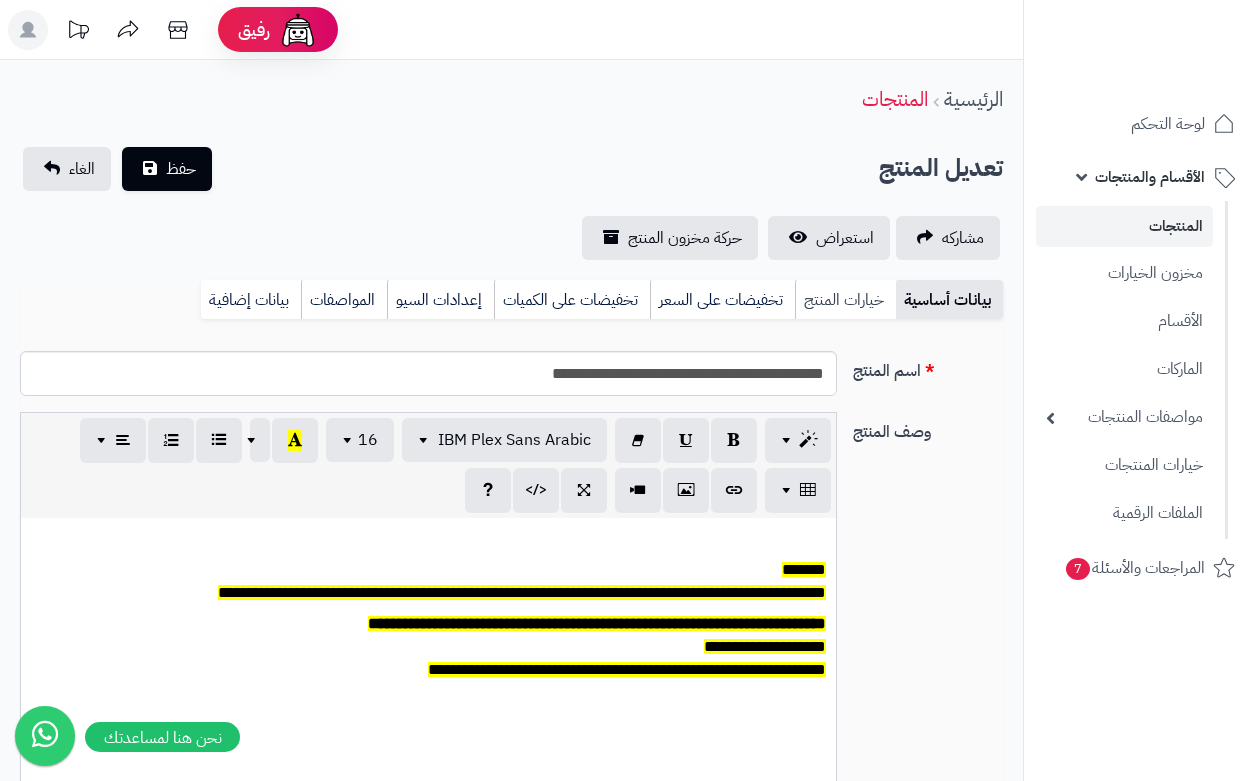 click on "خيارات المنتج" at bounding box center (845, 300) 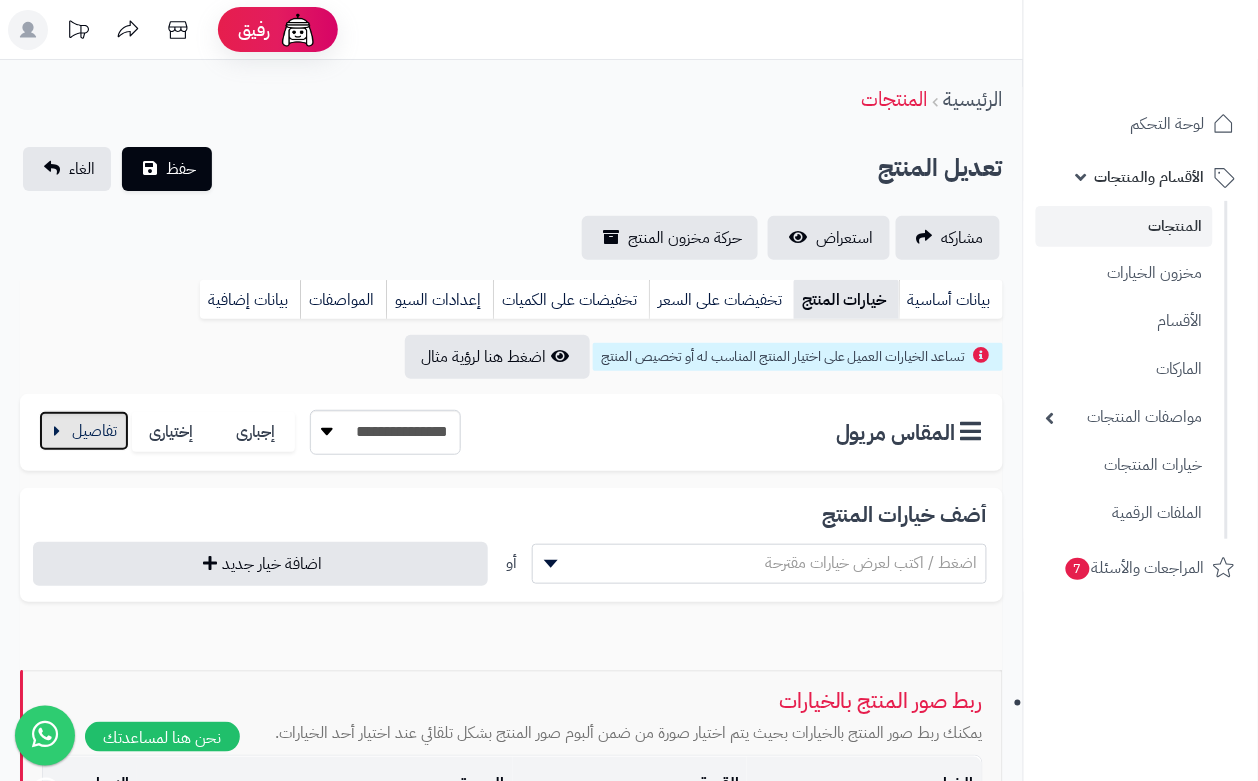 click at bounding box center [84, 431] 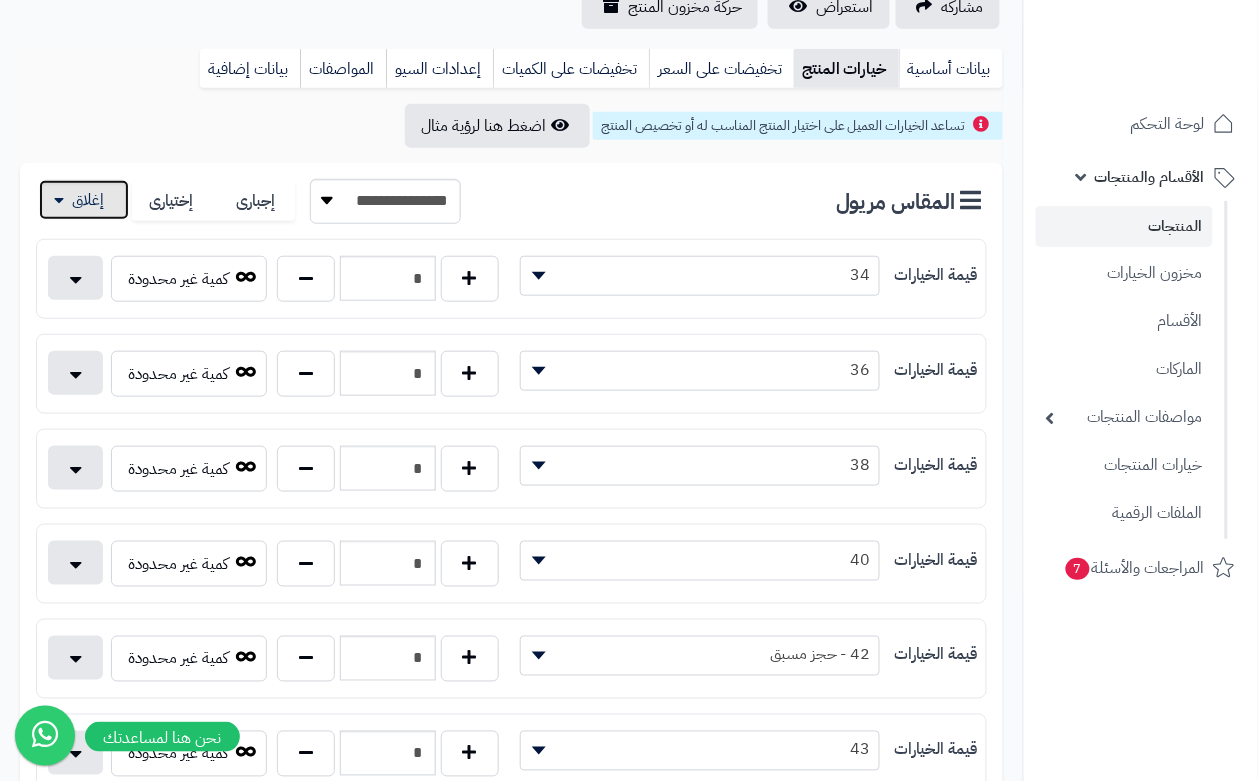 scroll, scrollTop: 232, scrollLeft: 0, axis: vertical 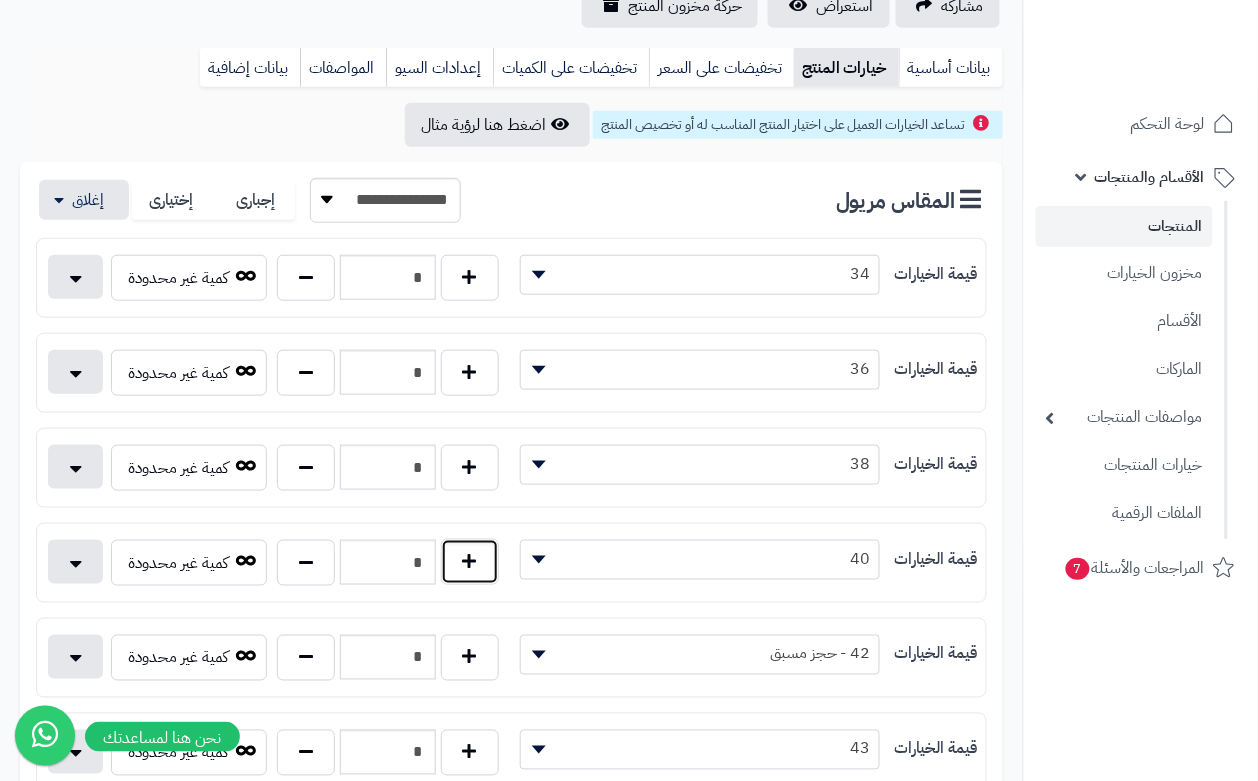 click at bounding box center (470, 562) 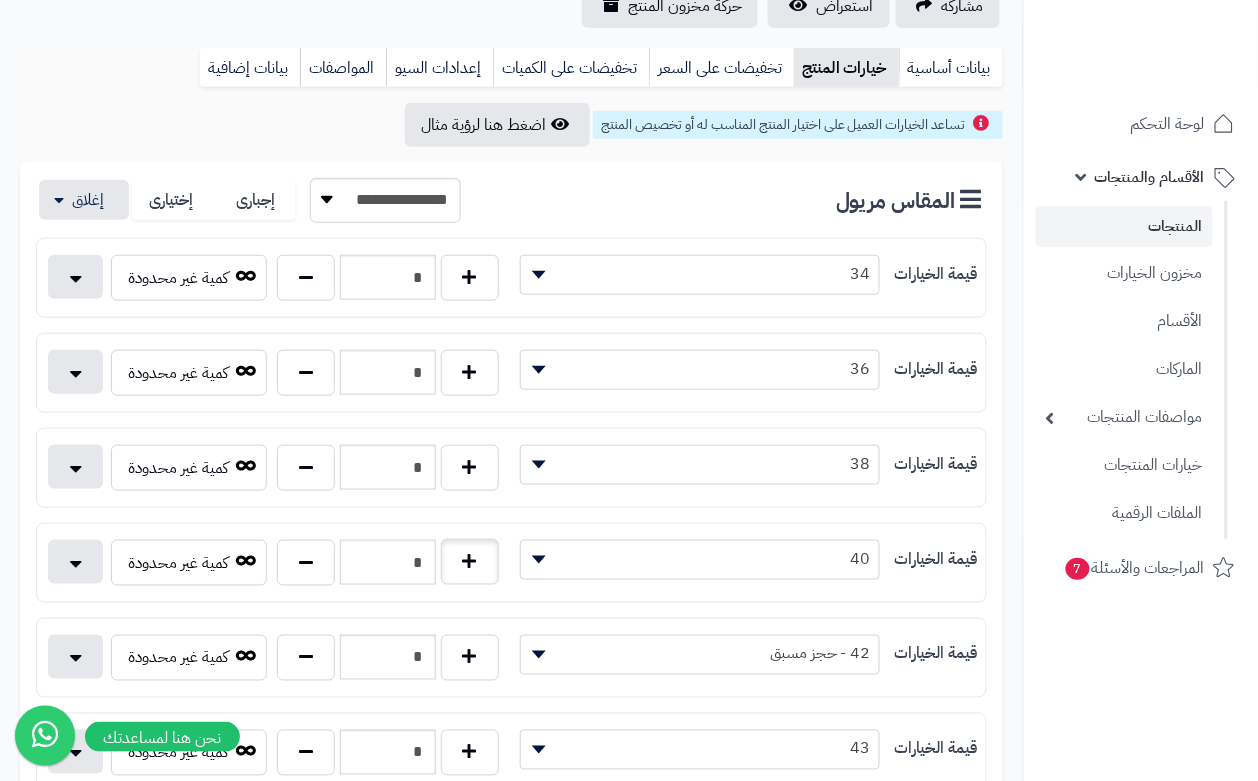 type on "*" 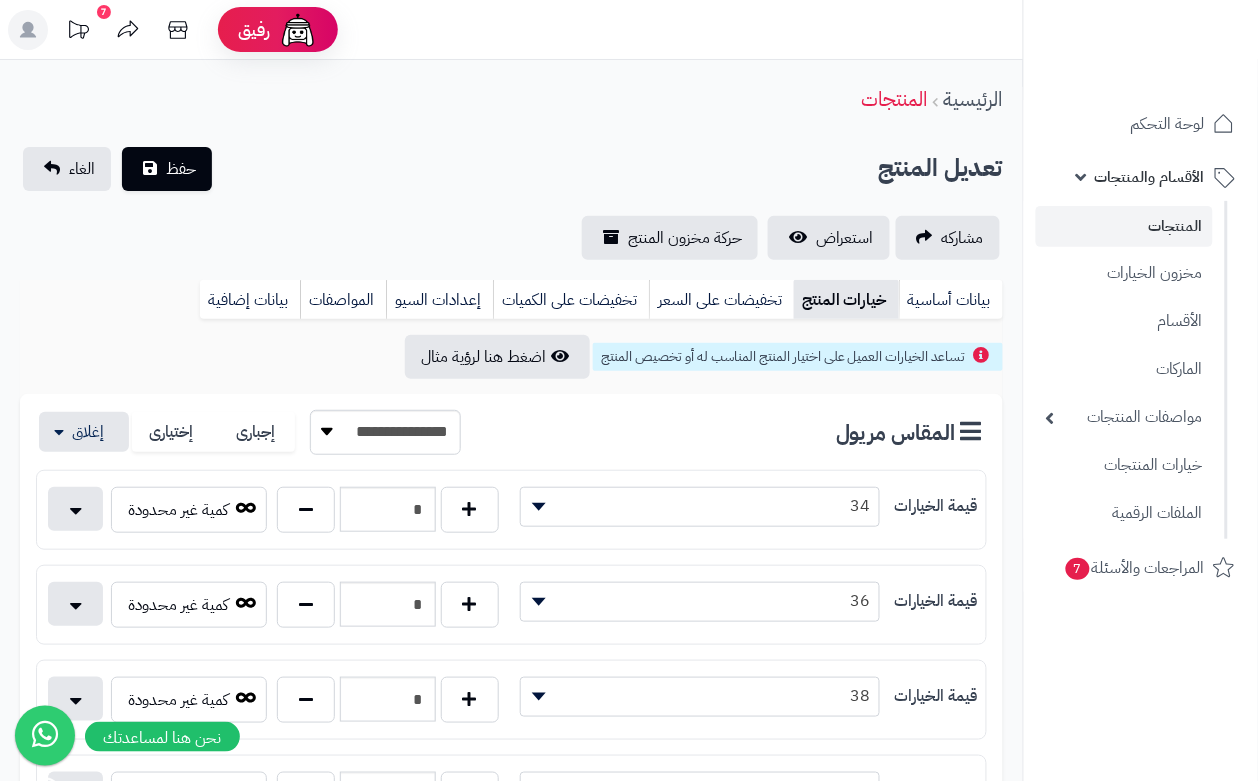 click on "تعديل المنتج
حفظ
الغاء" at bounding box center [511, 169] 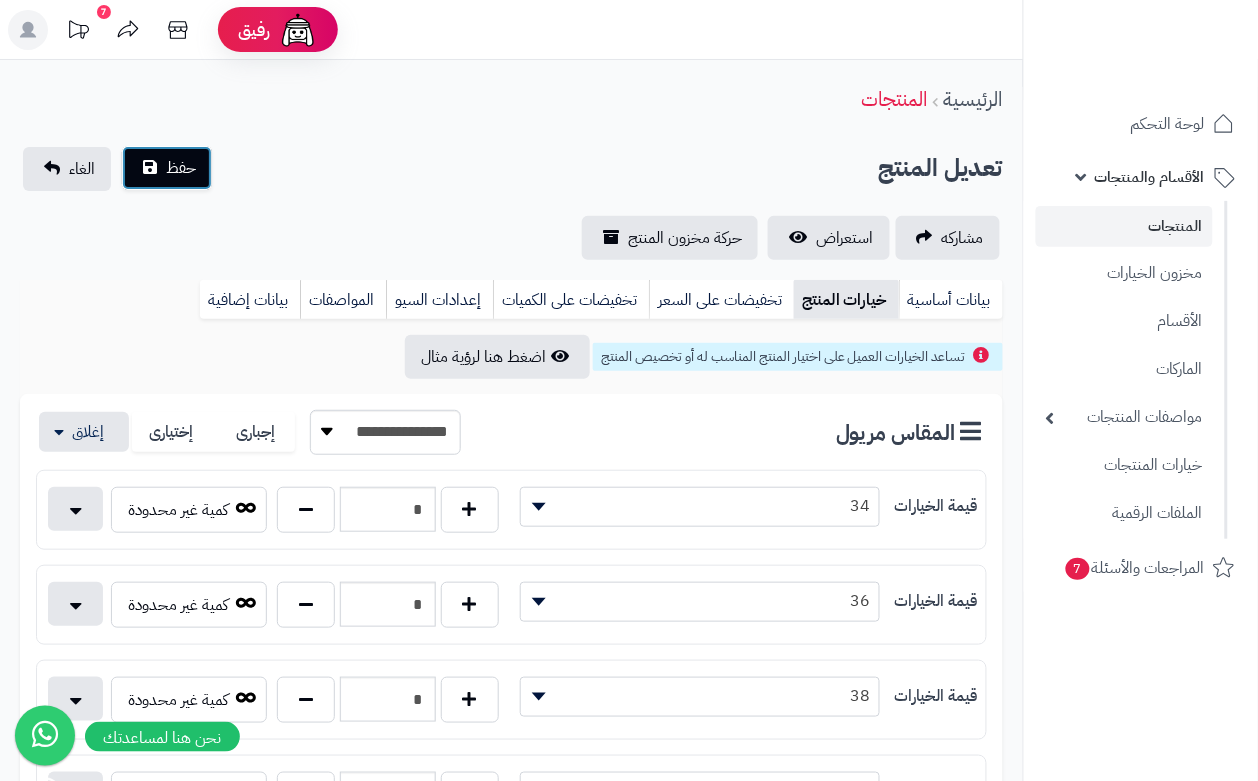 click on "حفظ" at bounding box center [167, 168] 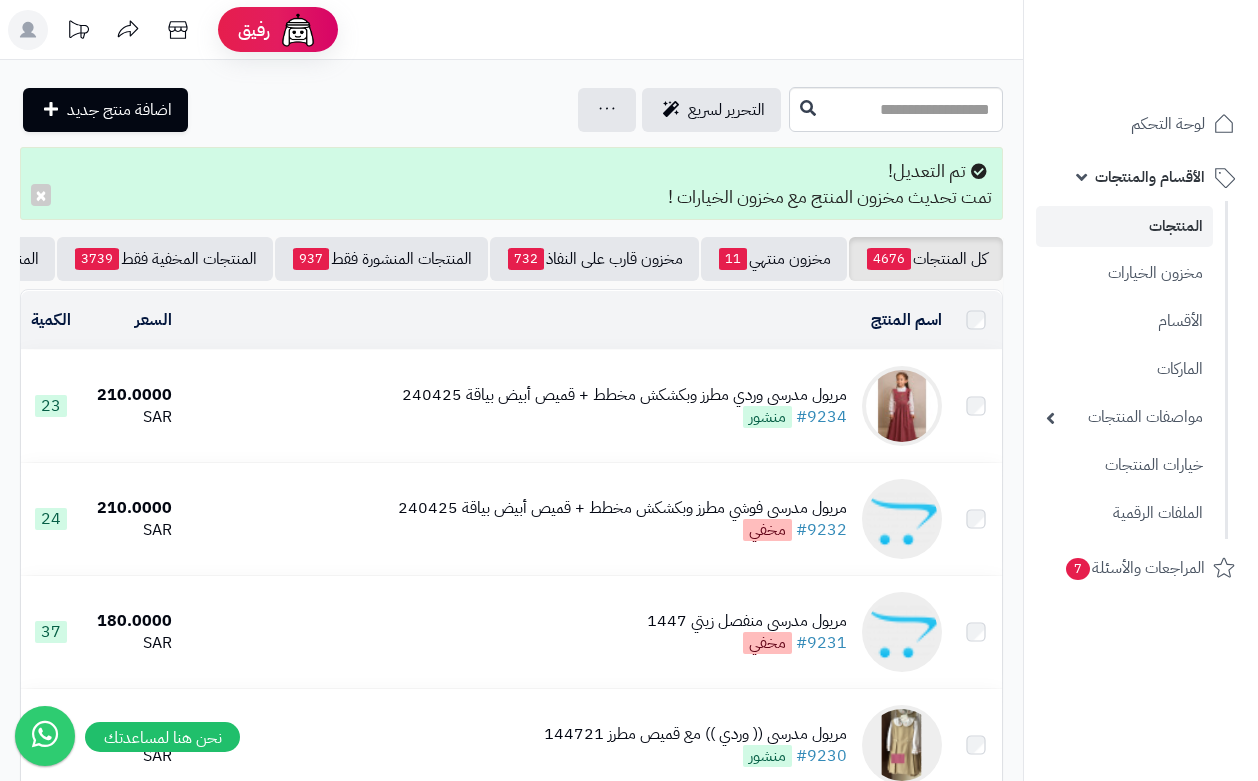 scroll, scrollTop: 0, scrollLeft: 0, axis: both 